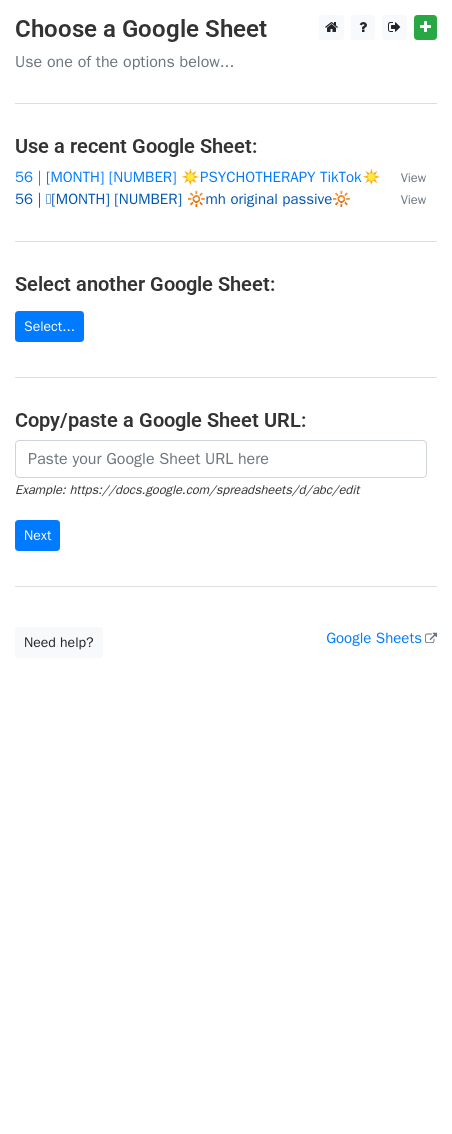 scroll, scrollTop: 0, scrollLeft: 0, axis: both 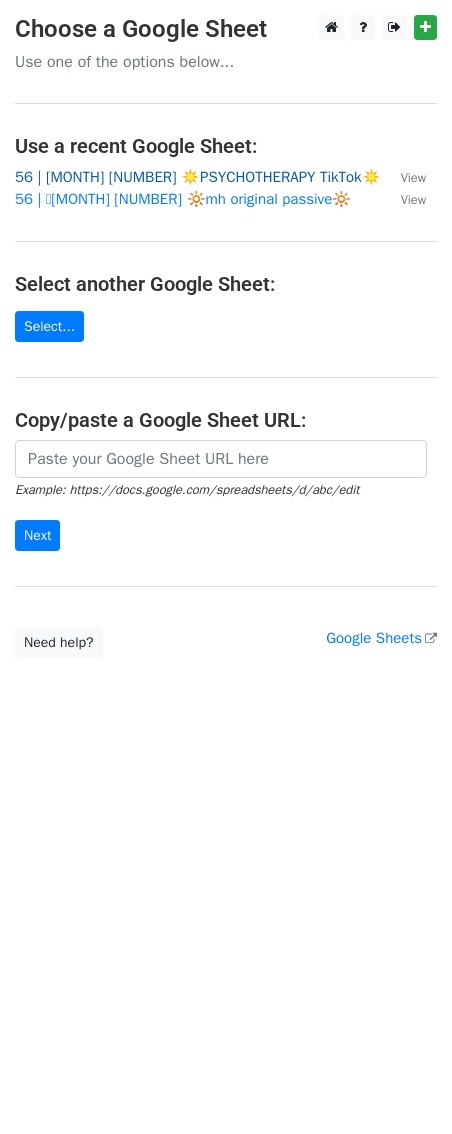 click on "56 | [MONTH] [NUMBER] ☀️PSYCHOTHERAPY TikTok☀️" at bounding box center [198, 177] 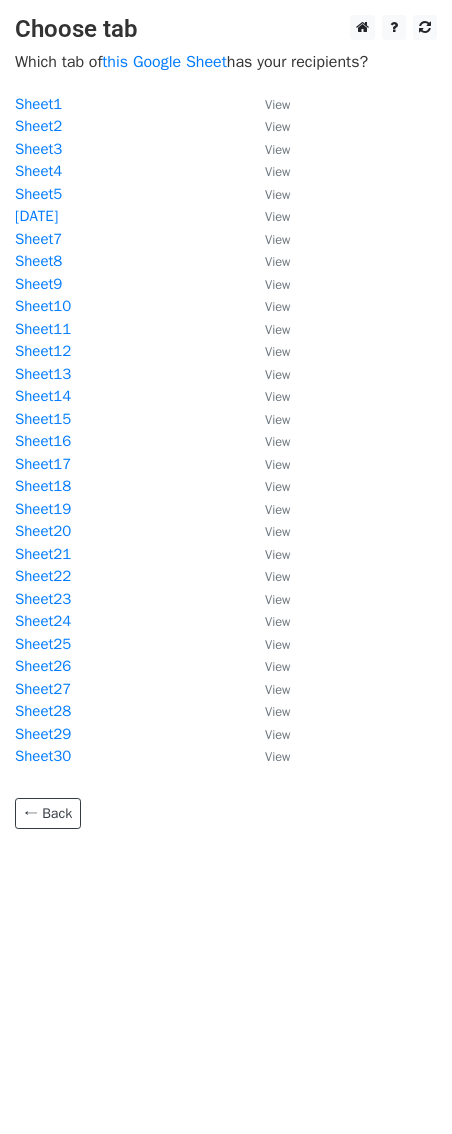 scroll, scrollTop: 0, scrollLeft: 0, axis: both 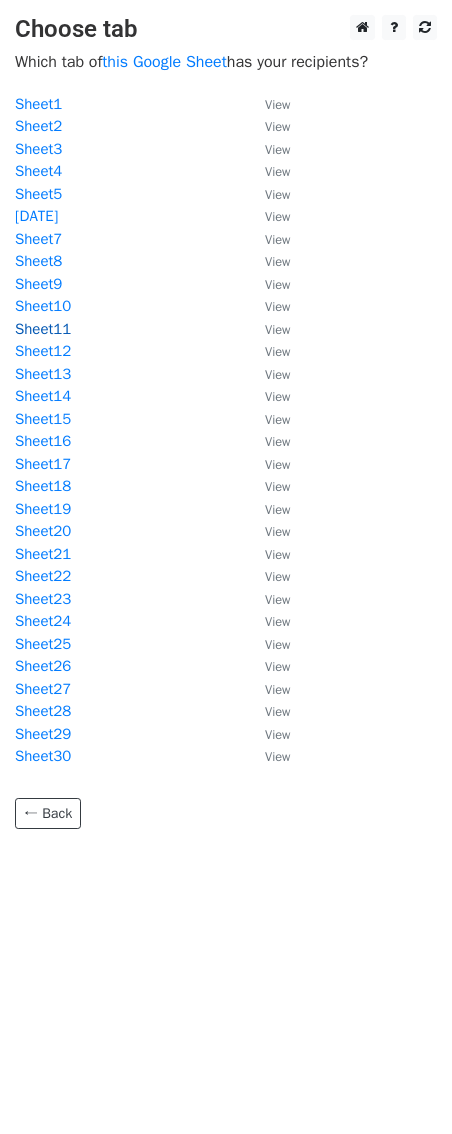 click on "Sheet11" at bounding box center [43, 329] 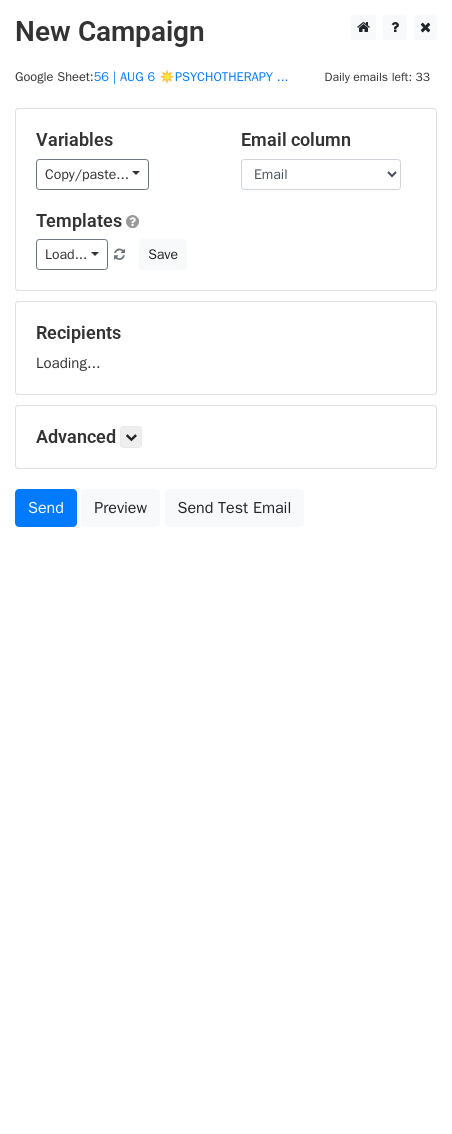 scroll, scrollTop: 0, scrollLeft: 0, axis: both 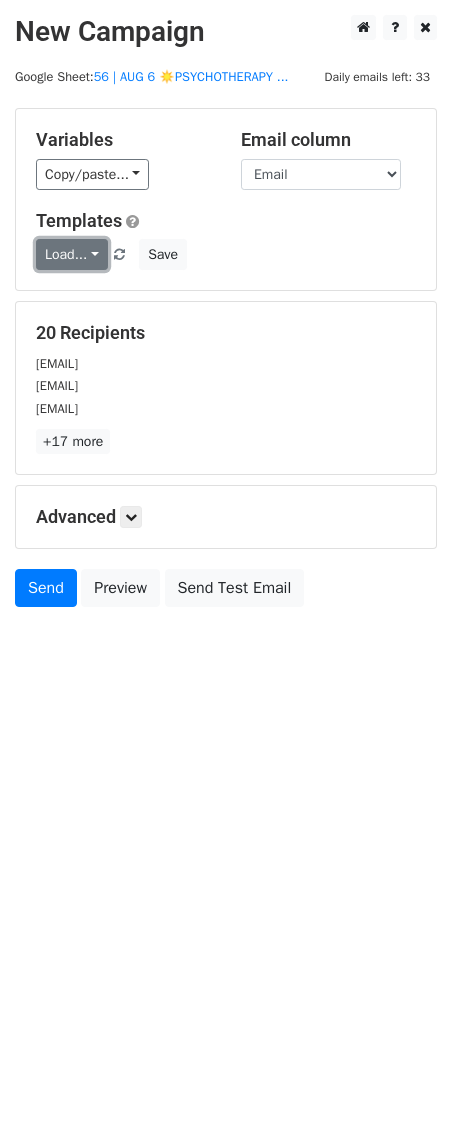 click on "Load..." at bounding box center (72, 254) 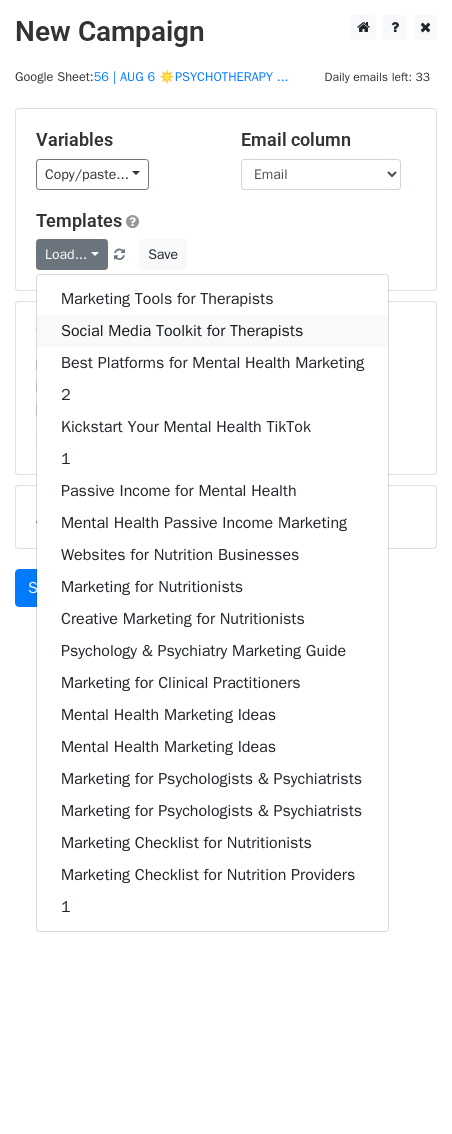 click on "Social Media Toolkit for Therapists" at bounding box center (212, 331) 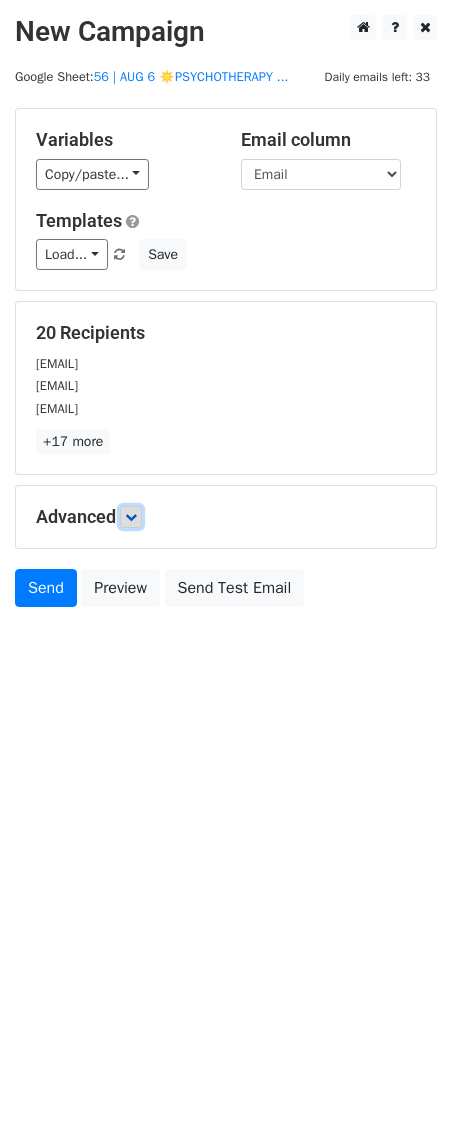 click at bounding box center [131, 517] 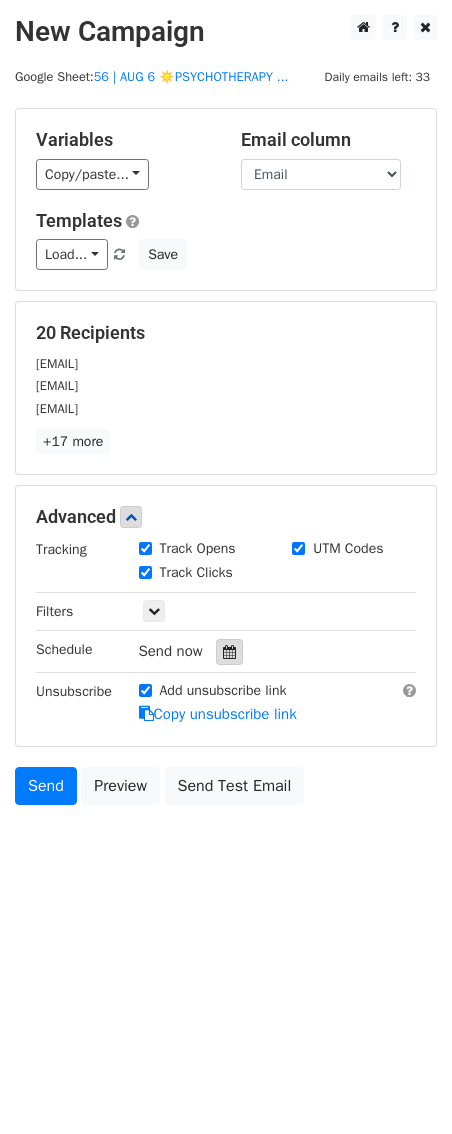 click at bounding box center (229, 652) 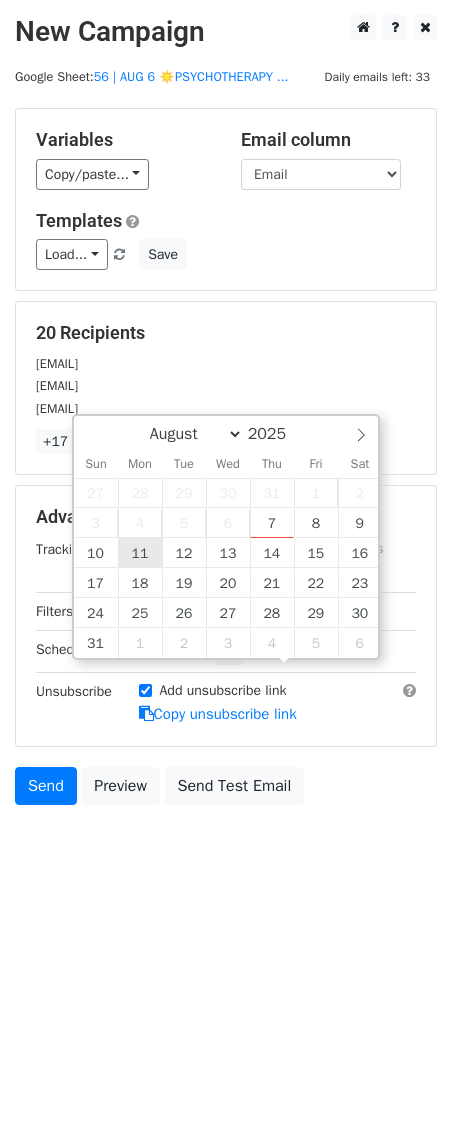 type on "2025-08-11 12:00" 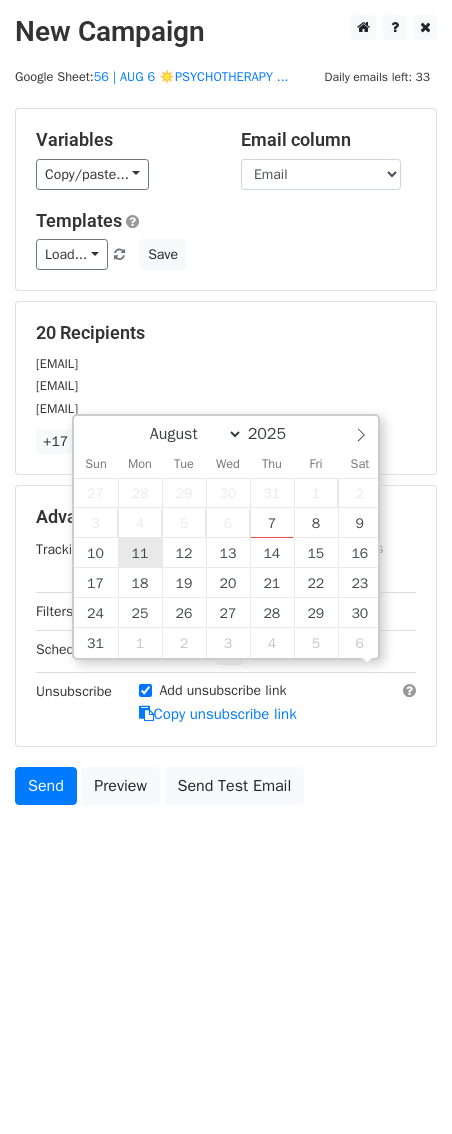 scroll, scrollTop: 1, scrollLeft: 0, axis: vertical 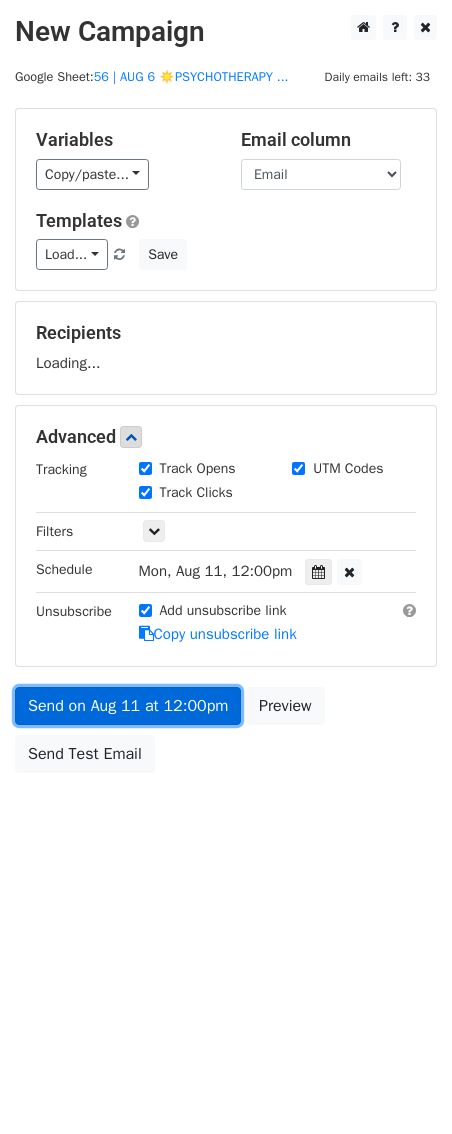 click on "Send on Aug 11 at 12:00pm" at bounding box center [128, 706] 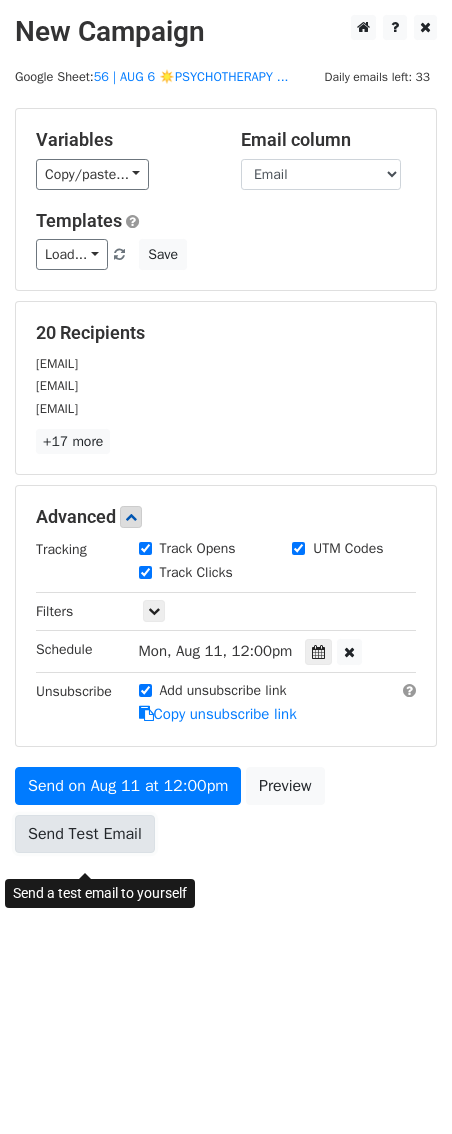 click on "Send Test Email" at bounding box center [85, 834] 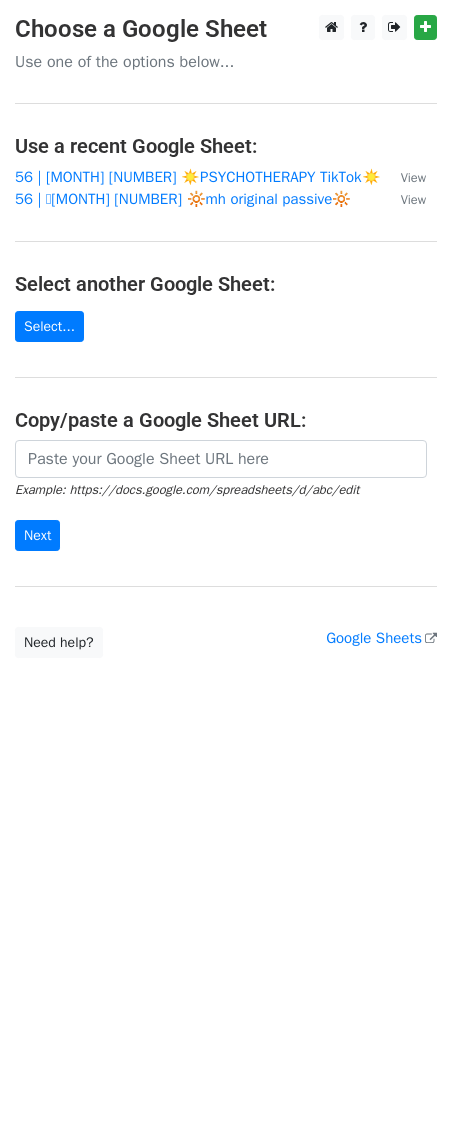 scroll, scrollTop: 0, scrollLeft: 0, axis: both 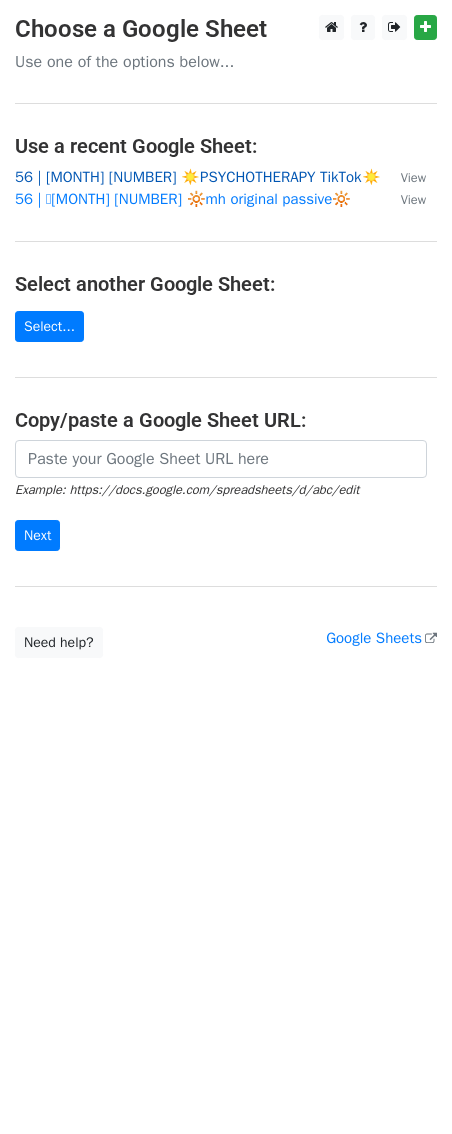 click on "56 | AUG 6 ☀️PSYCHOTHERAPY TikTok☀️" at bounding box center [198, 177] 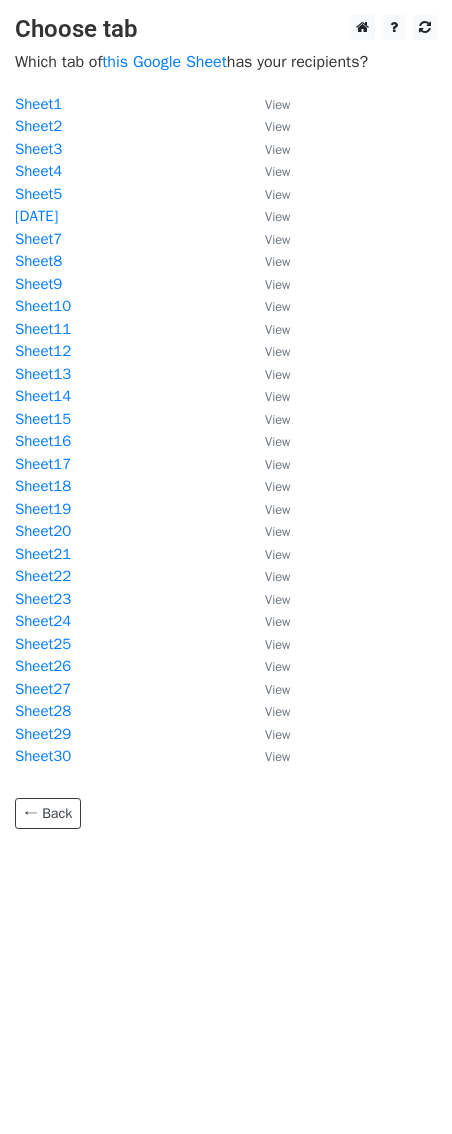 scroll, scrollTop: 0, scrollLeft: 0, axis: both 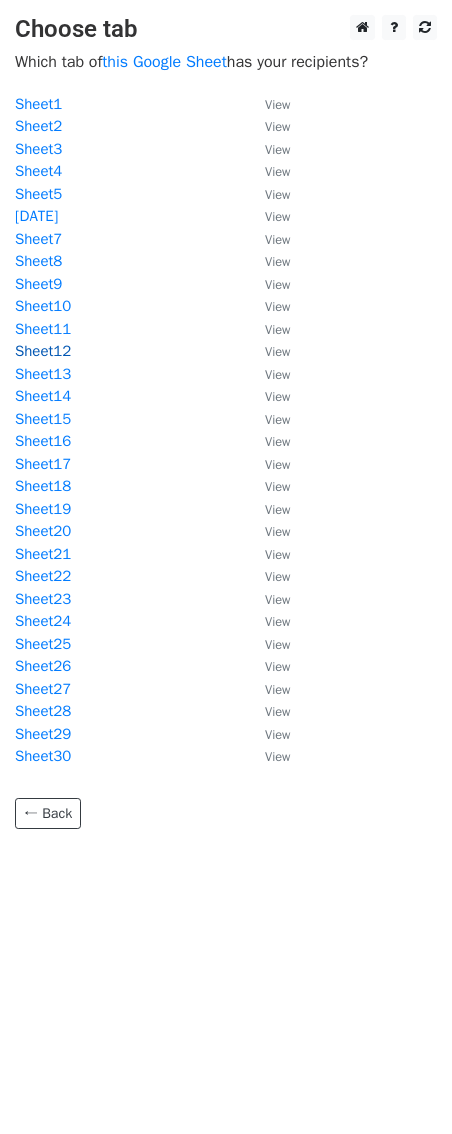 click on "Sheet12" at bounding box center [43, 351] 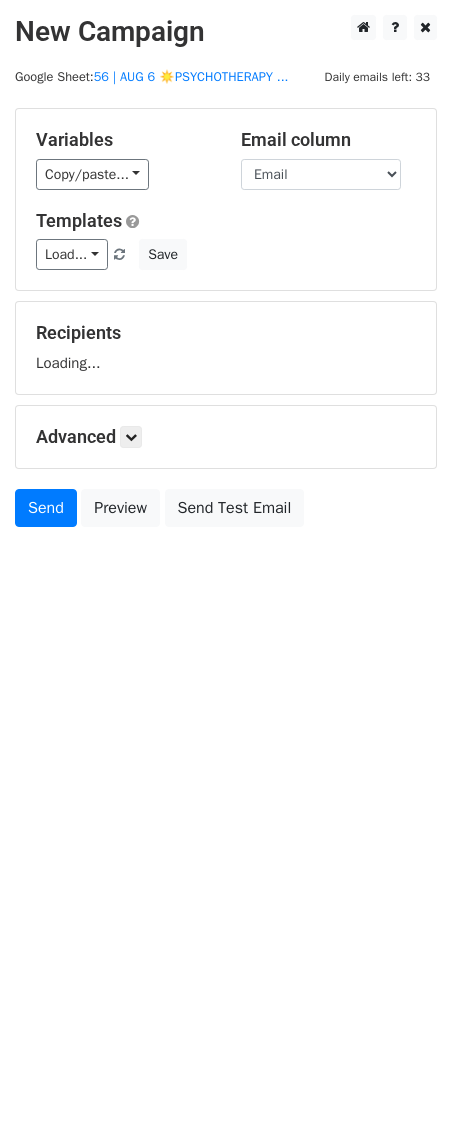 scroll, scrollTop: 0, scrollLeft: 0, axis: both 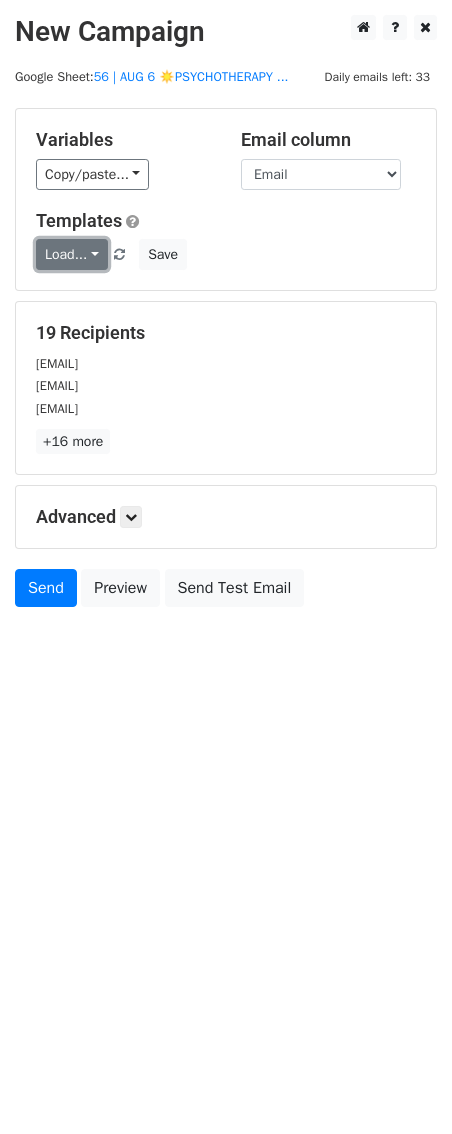 click on "Load..." at bounding box center [72, 254] 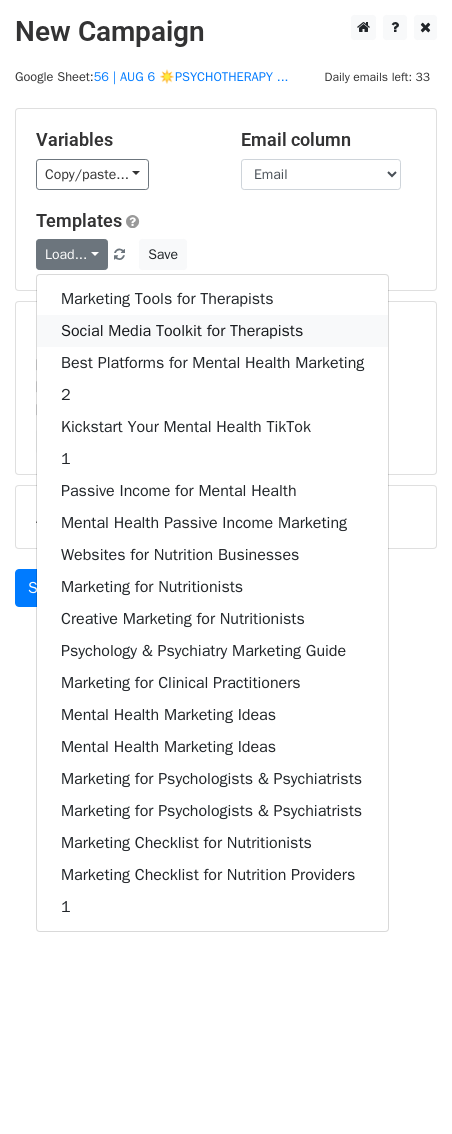 click on "Social Media Toolkit for Therapists" at bounding box center [212, 331] 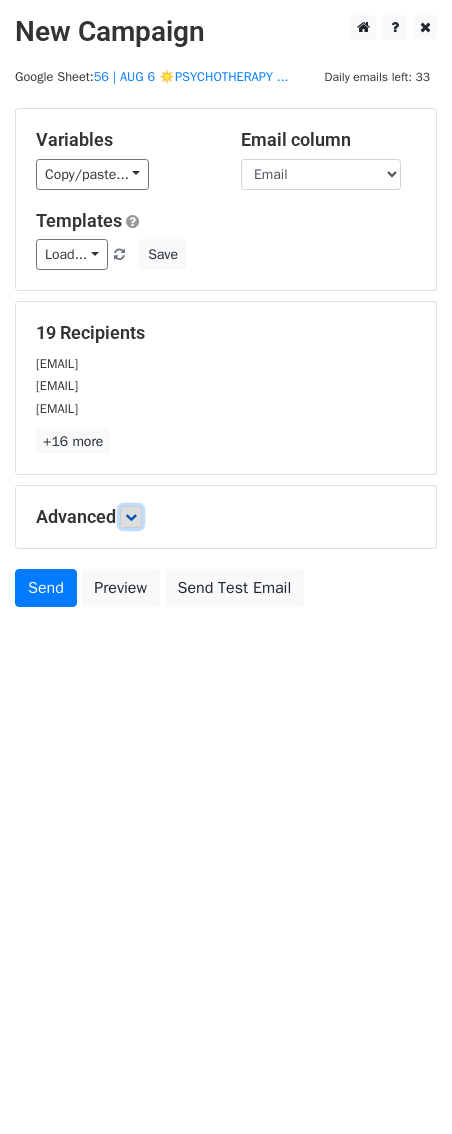 click at bounding box center [131, 517] 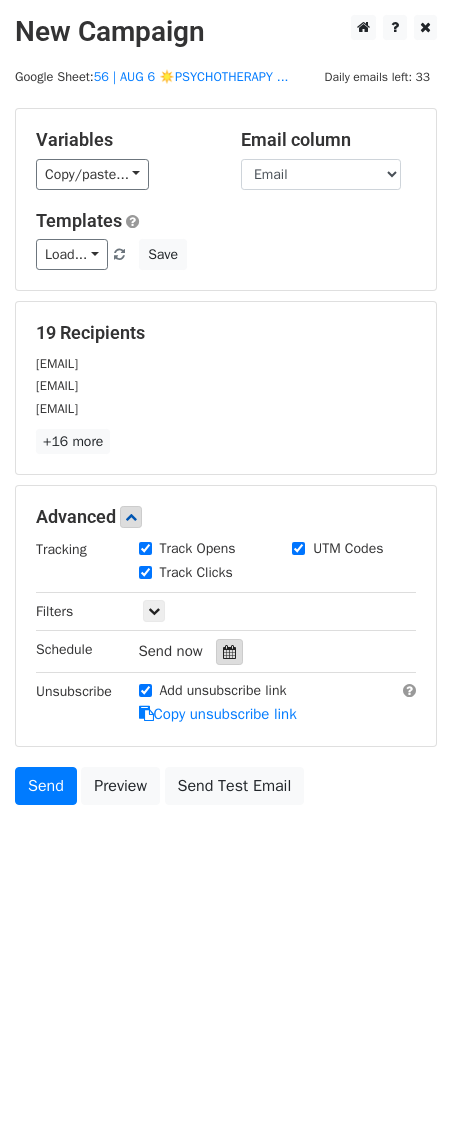 click at bounding box center (229, 652) 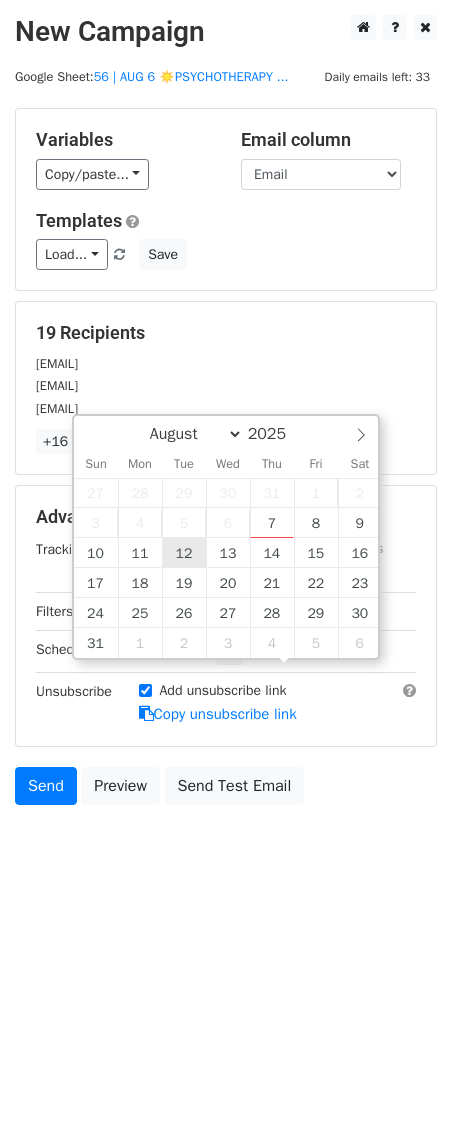 type on "2025-08-12 12:00" 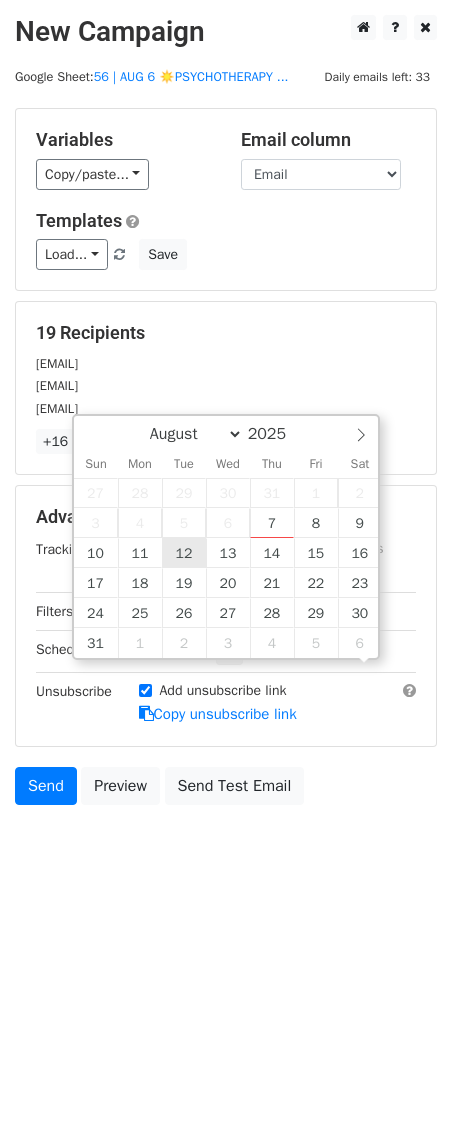scroll, scrollTop: 1, scrollLeft: 0, axis: vertical 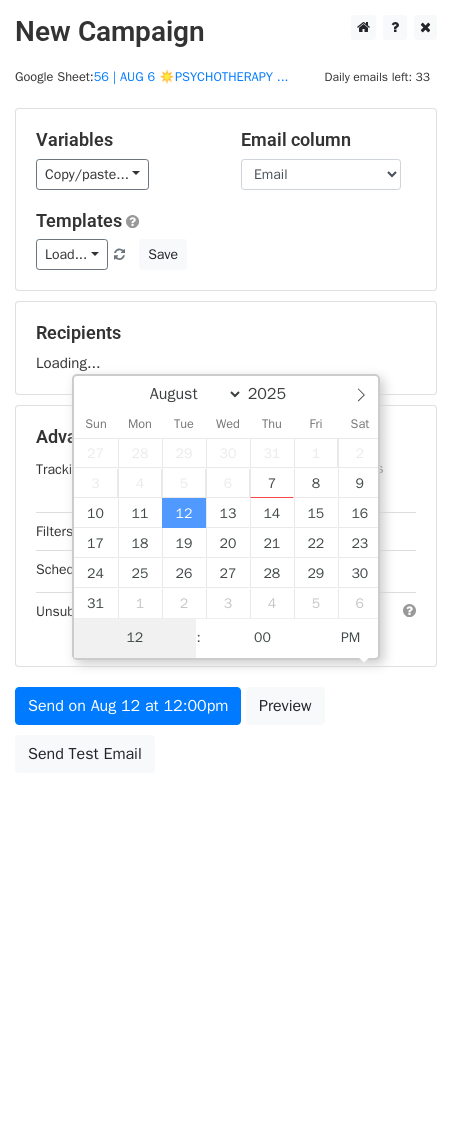 type on "3" 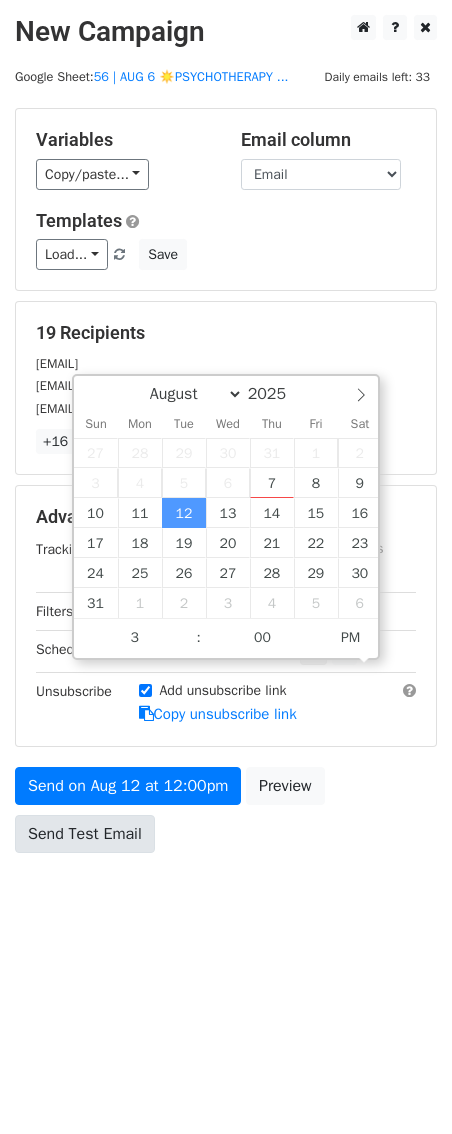 type on "2025-08-12 15:00" 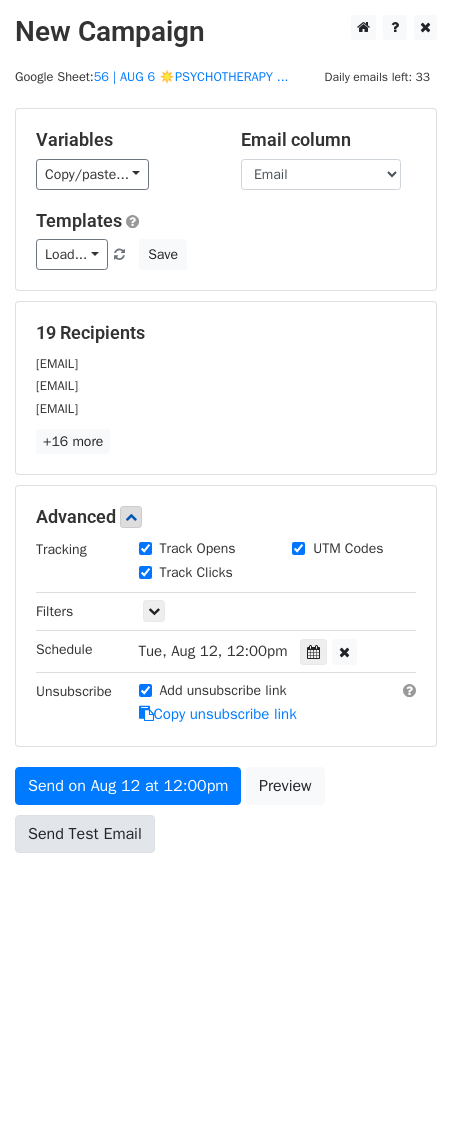 drag, startPoint x: 187, startPoint y: 550, endPoint x: 94, endPoint y: 871, distance: 334.20053 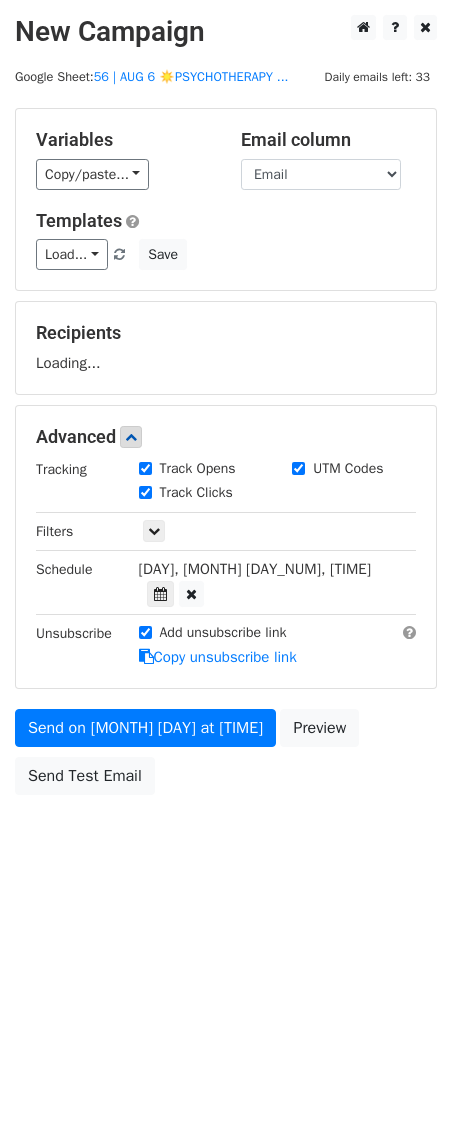 click on "New Campaign
Daily emails left: 33
Google Sheet:
56 | AUG 6 ☀️PSYCHOTHERAPY ...
Variables
Copy/paste...
{{Name}}
{{Email}}
Email column
Name
Email
Templates
Load...
Marketing Tools for Therapists
Social Media Toolkit for Therapists
Best Platforms for Mental Health Marketing
2
Kickstart Your Mental Health TikTok
1
Passive Income for Mental Health
Mental Health Passive Income Marketing
Websites for Nutrition Businesses
Marketing for Nutritionists
Creative Marketing for Nutritionists
Psychology & Psychiatry Marketing Guide
Marketing for Clinical Practitioners
Mental Health Marketing Ideas
Mental Health Marketing Ideas
Marketing for Psychologists & Psychiatrists
Marketing for Psychologists & Psychiatrists
Marketing Checklist for Nutritionists
Marketing Checklist for Nutrition Providers
1
Save
Recipients Loading..." at bounding box center (226, 450) 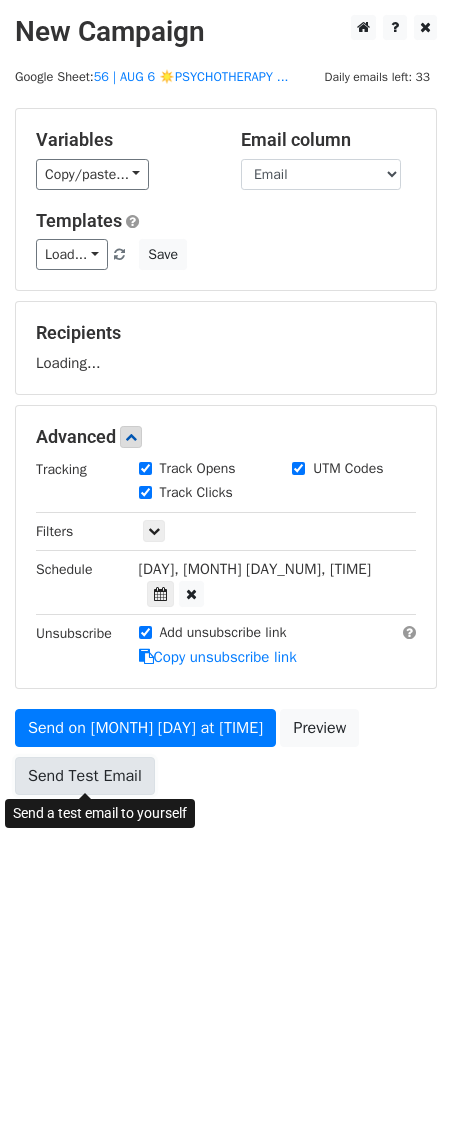 click on "Send Test Email" at bounding box center [85, 776] 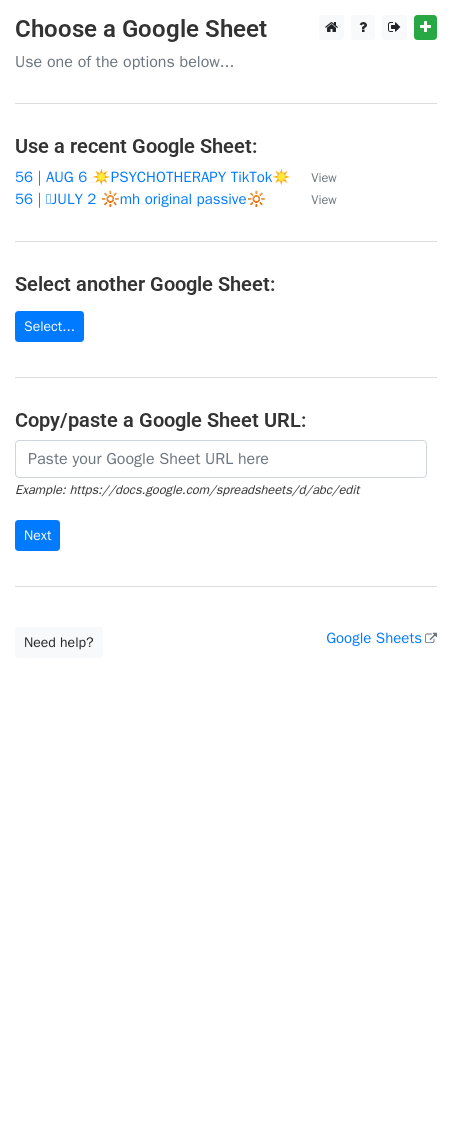 scroll, scrollTop: 0, scrollLeft: 0, axis: both 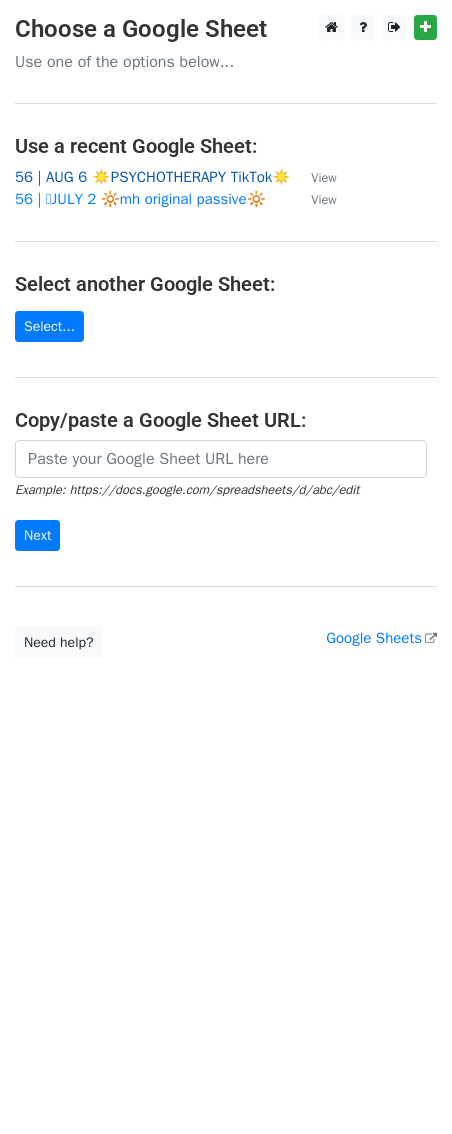 click on "56 | AUG 6 ☀️PSYCHOTHERAPY TikTok☀️" at bounding box center [153, 177] 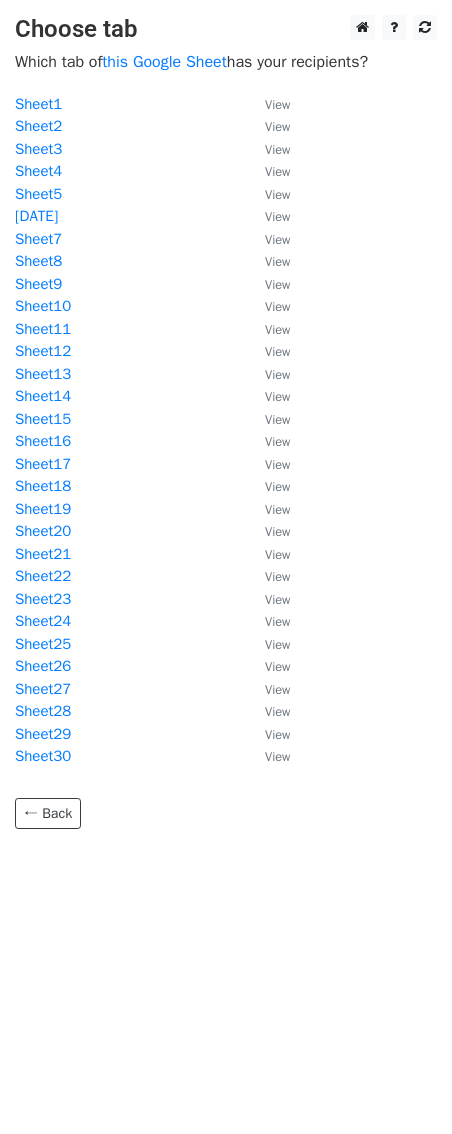 scroll, scrollTop: 0, scrollLeft: 0, axis: both 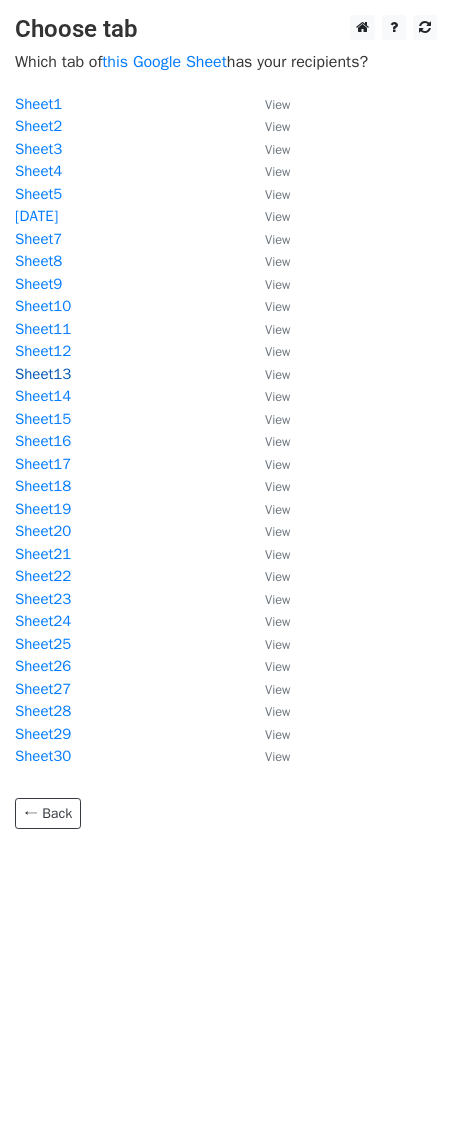 click on "Sheet13" at bounding box center (43, 374) 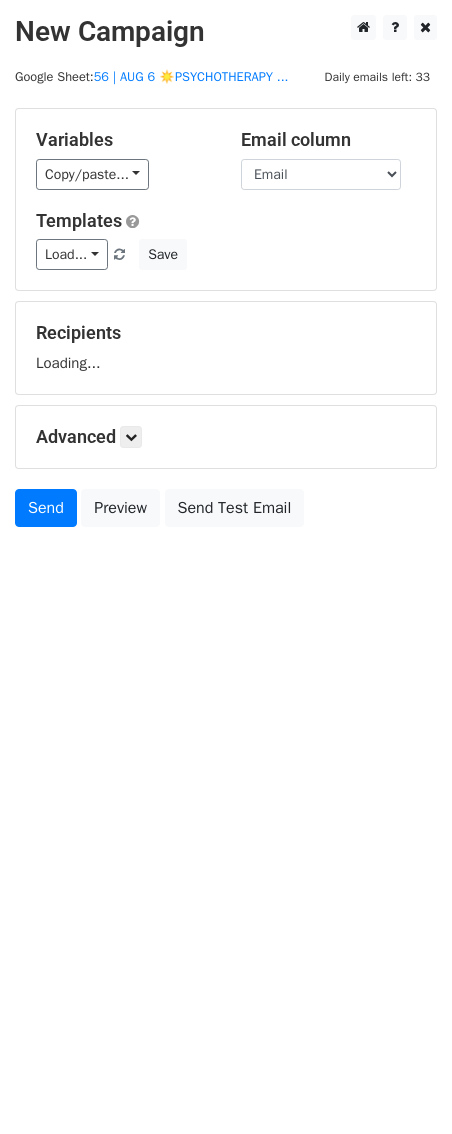 scroll, scrollTop: 0, scrollLeft: 0, axis: both 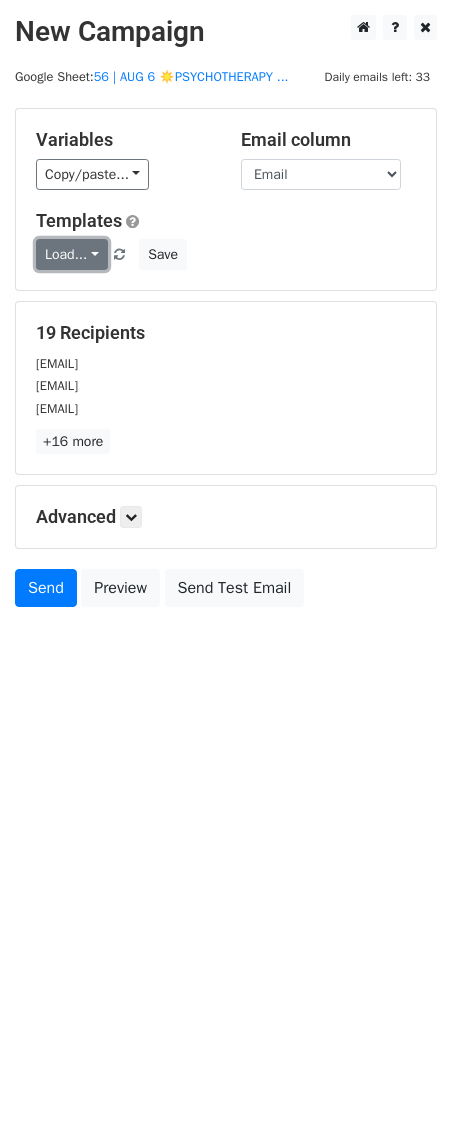 click on "Load..." at bounding box center (72, 254) 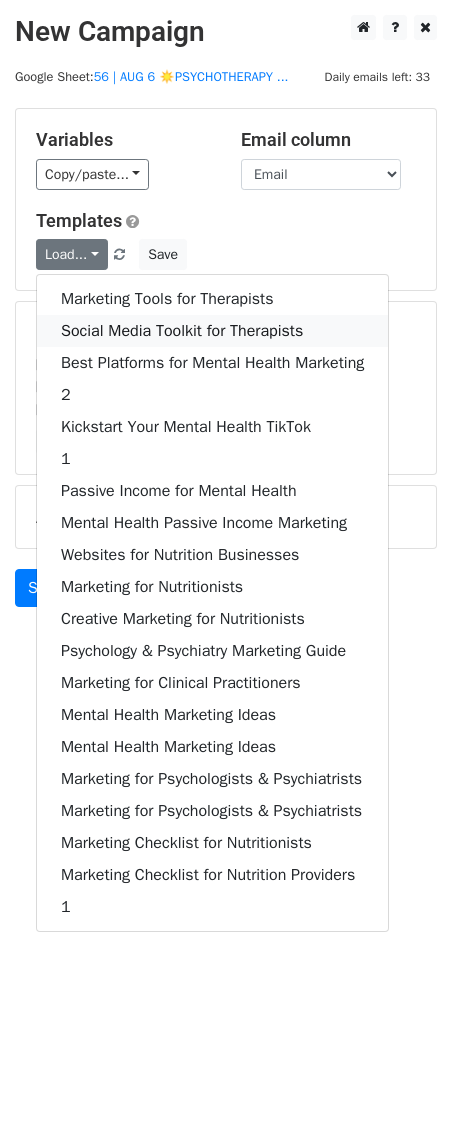 click on "Social Media Toolkit for Therapists" at bounding box center [212, 331] 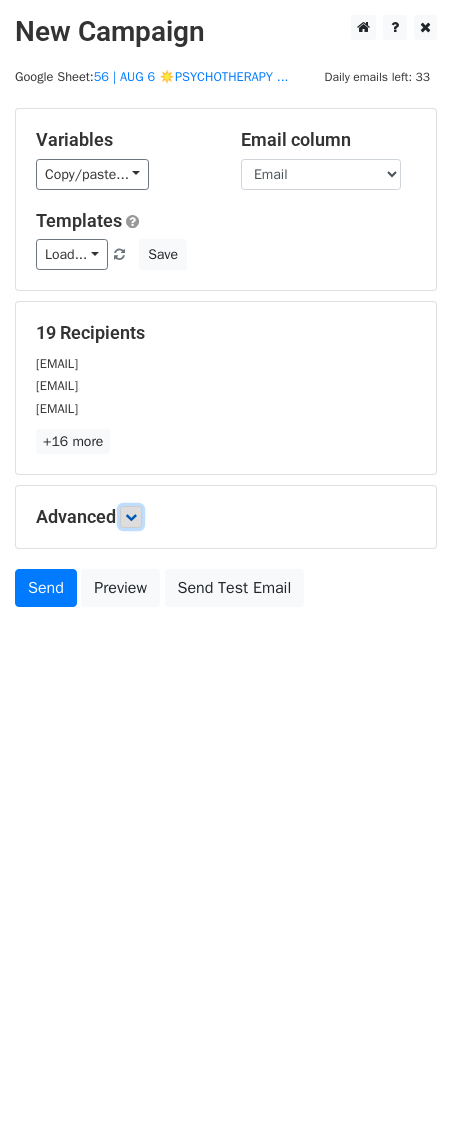 click at bounding box center (131, 517) 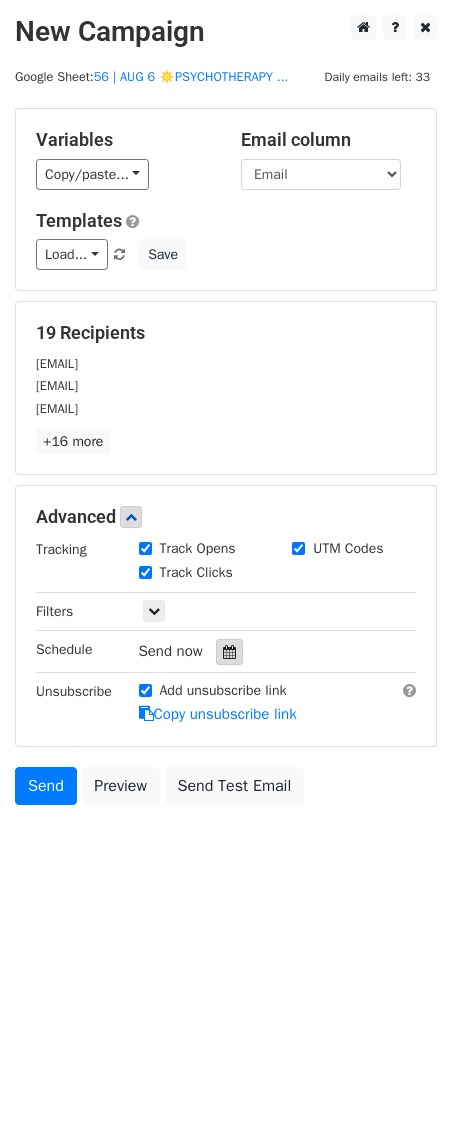 click at bounding box center (229, 652) 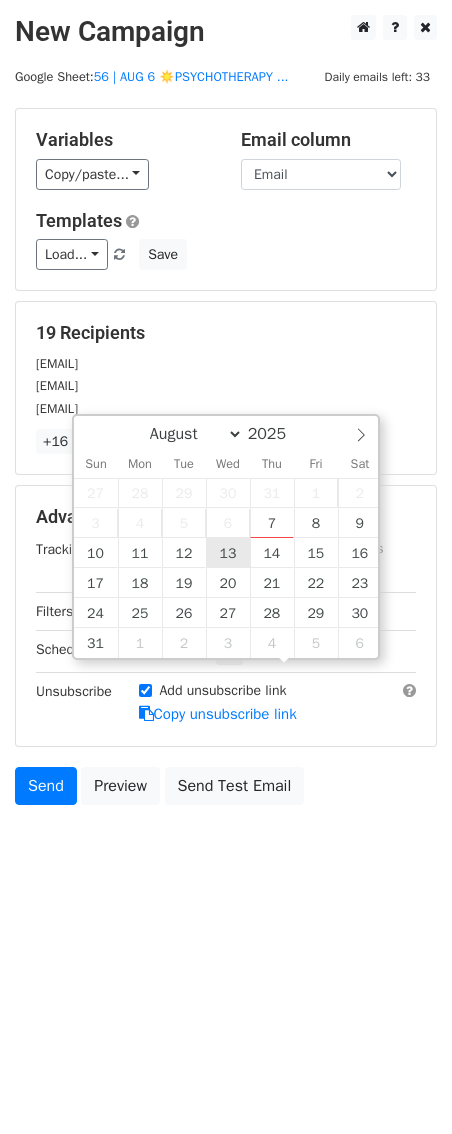 type on "[DATE] [TIME]" 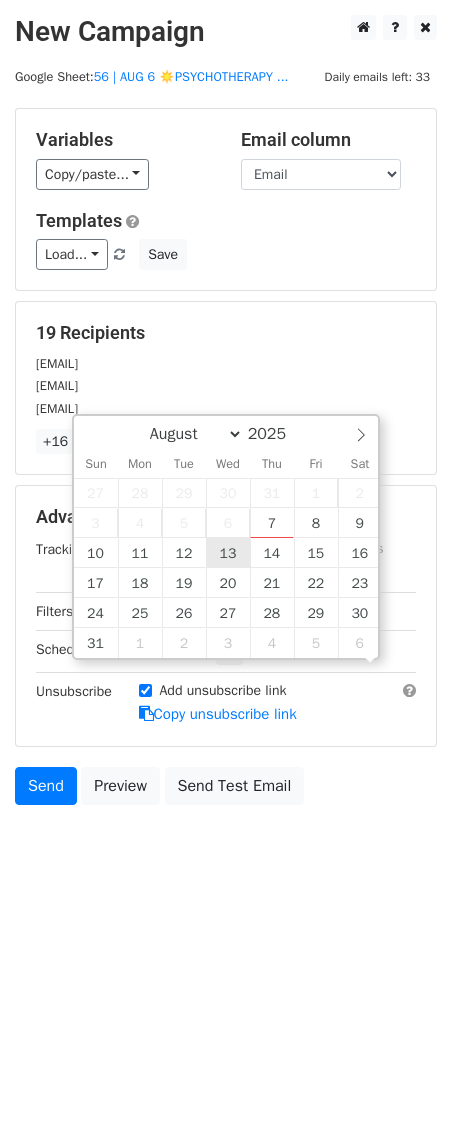 scroll, scrollTop: 1, scrollLeft: 0, axis: vertical 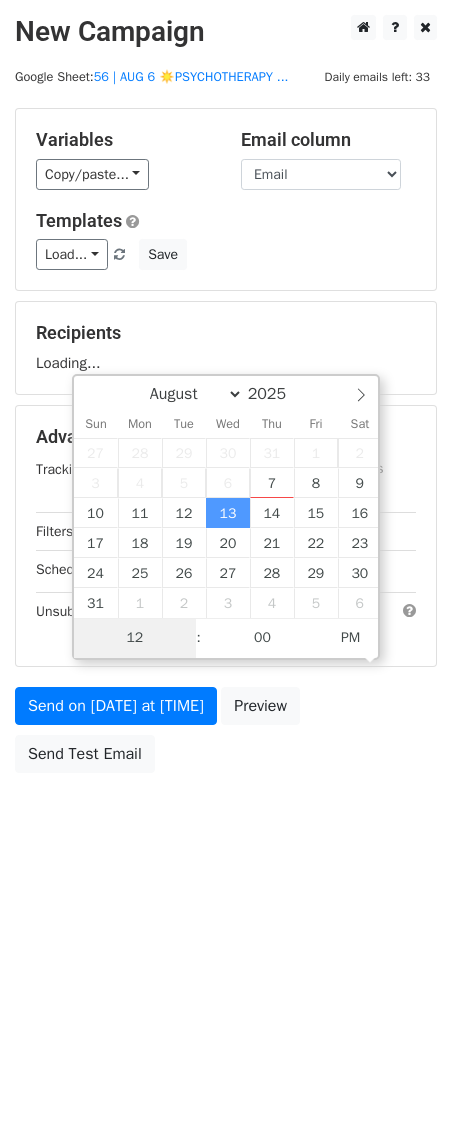 type on "2" 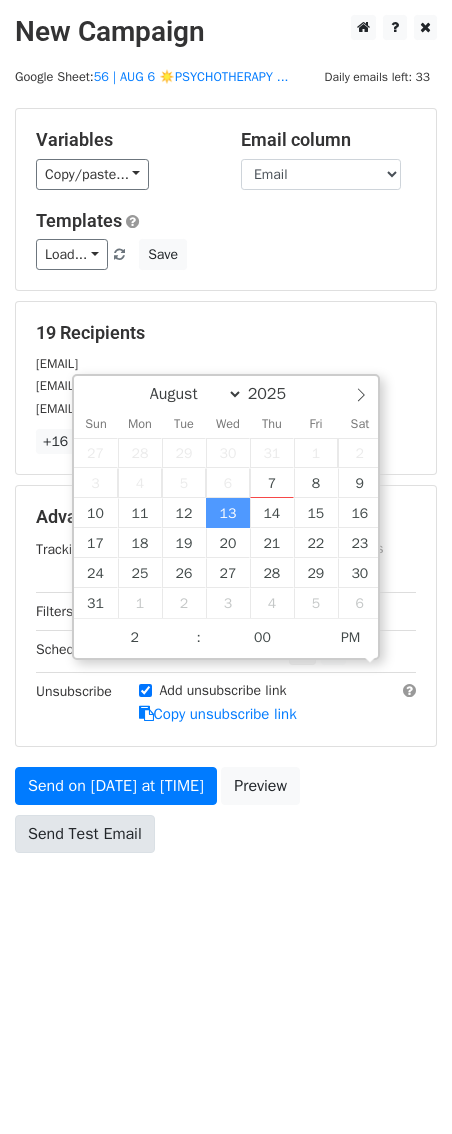type on "[DATE] [TIME]" 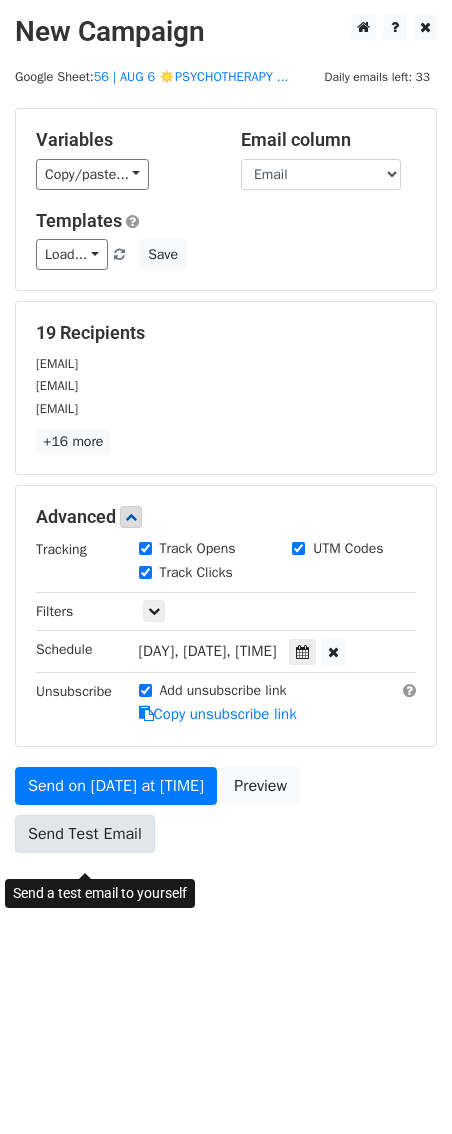 click on "Send Test Email" at bounding box center (85, 834) 